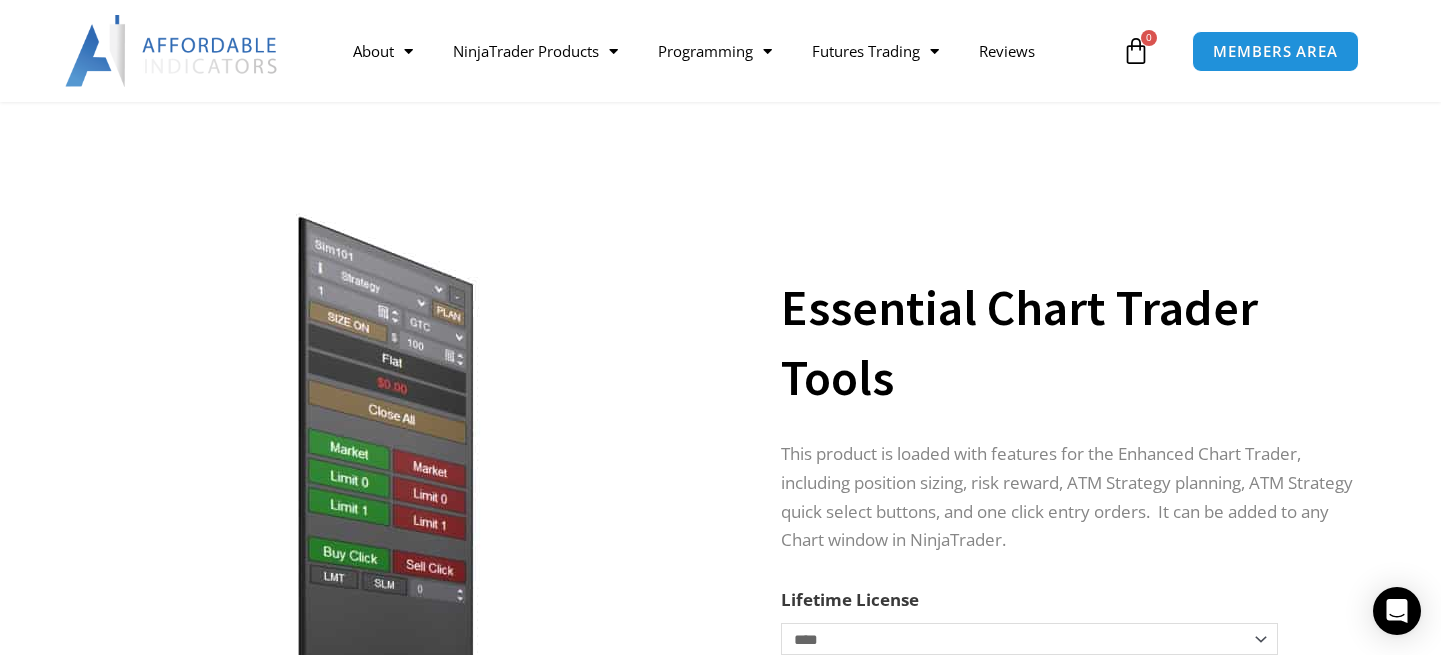 scroll, scrollTop: 974, scrollLeft: 0, axis: vertical 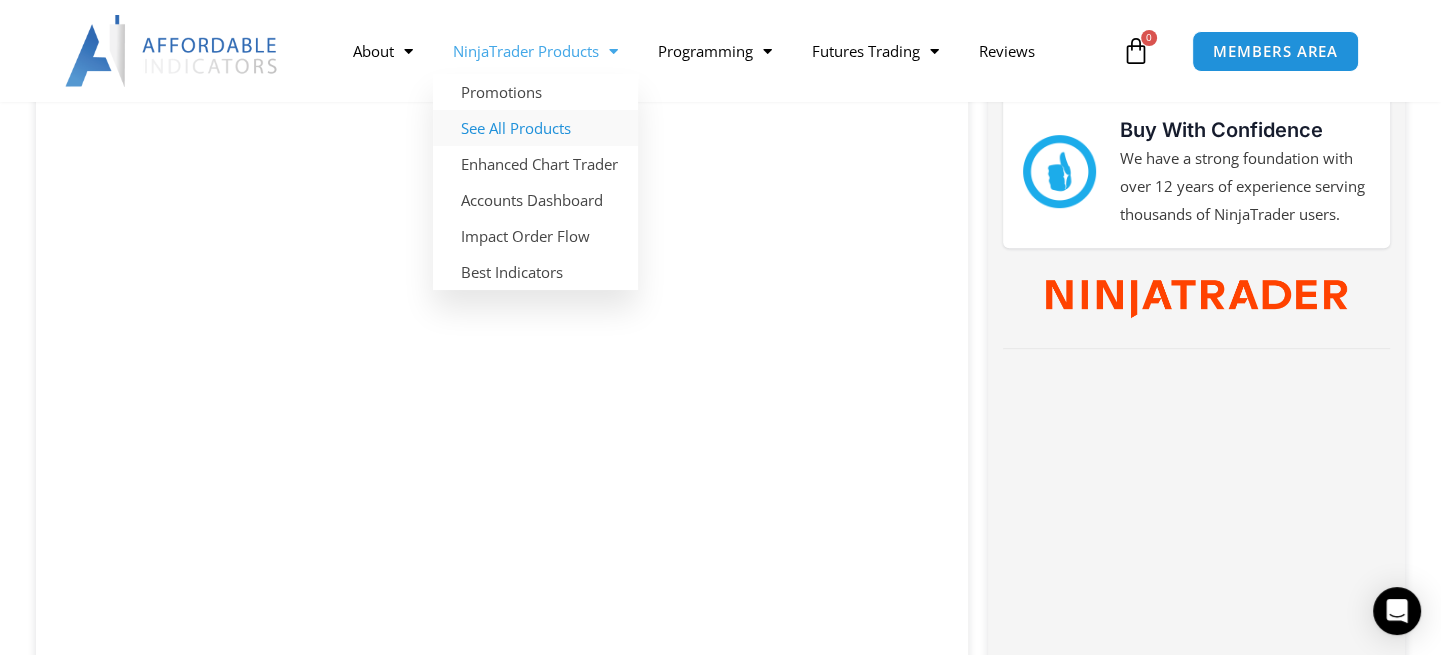 click on "See All Products" 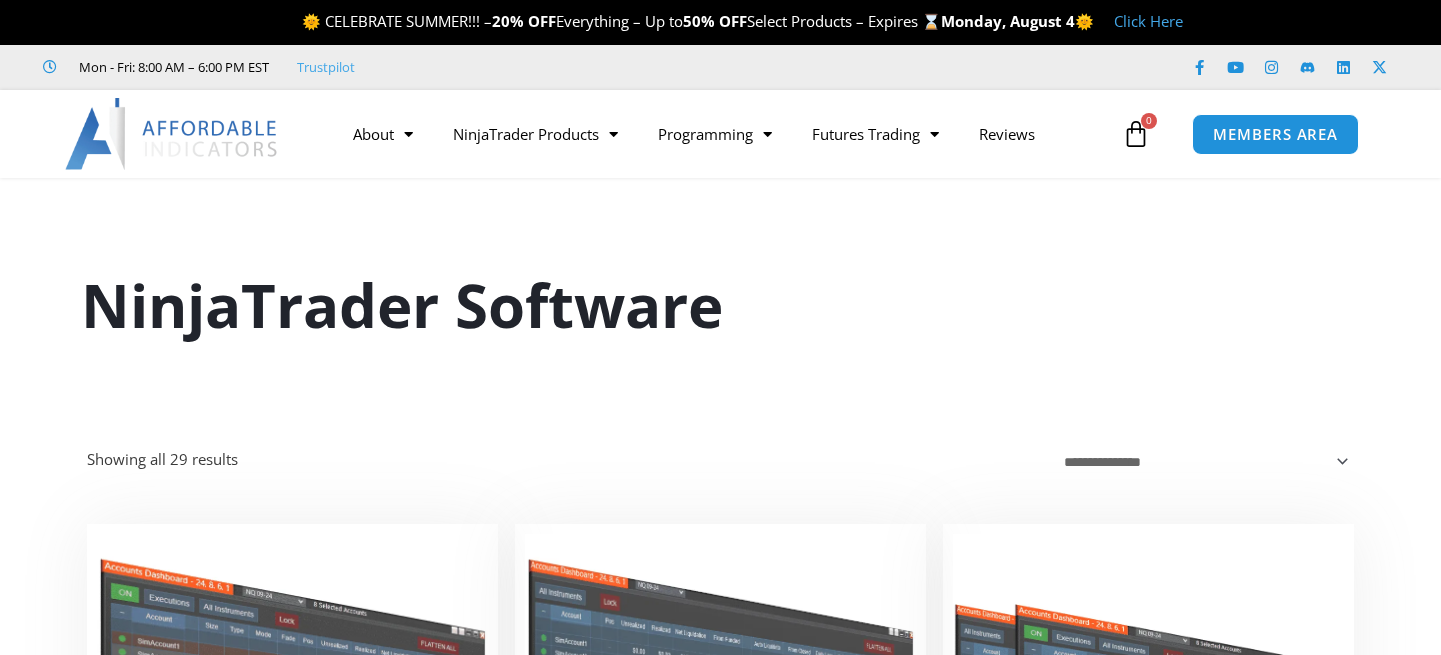 scroll, scrollTop: 0, scrollLeft: 0, axis: both 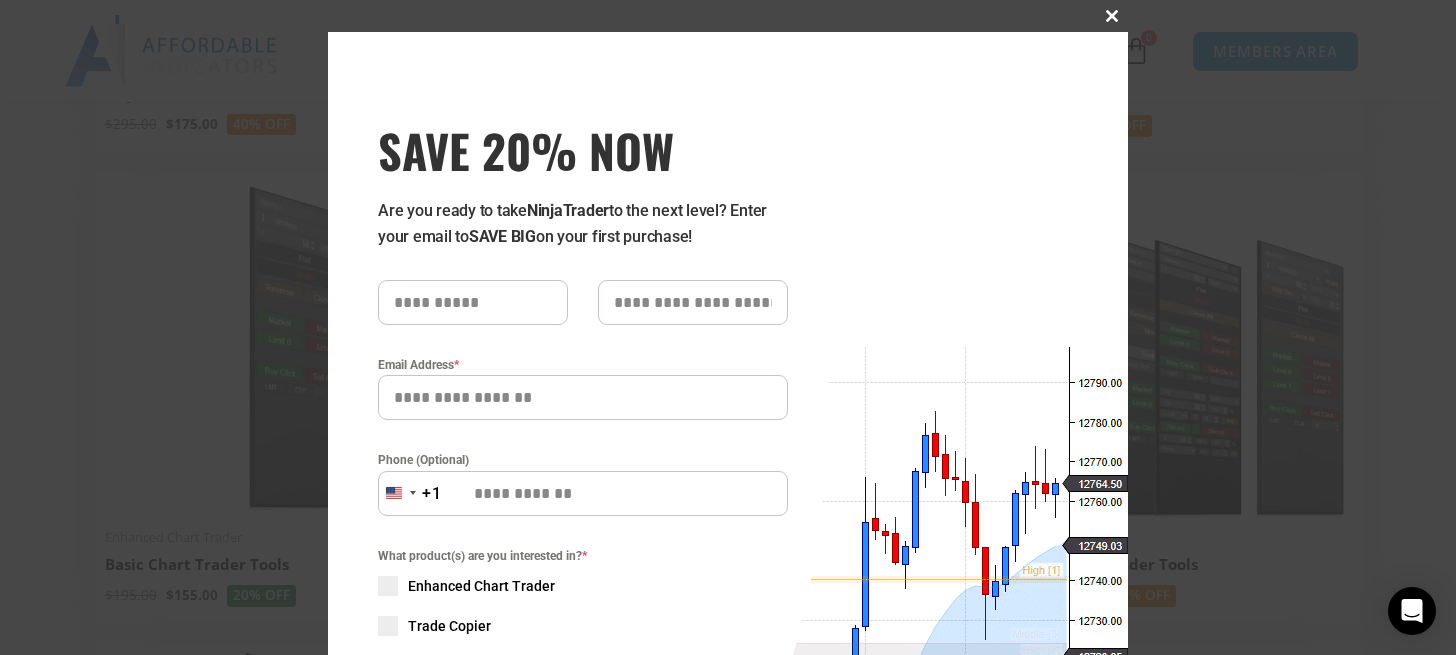 click at bounding box center [1112, 16] 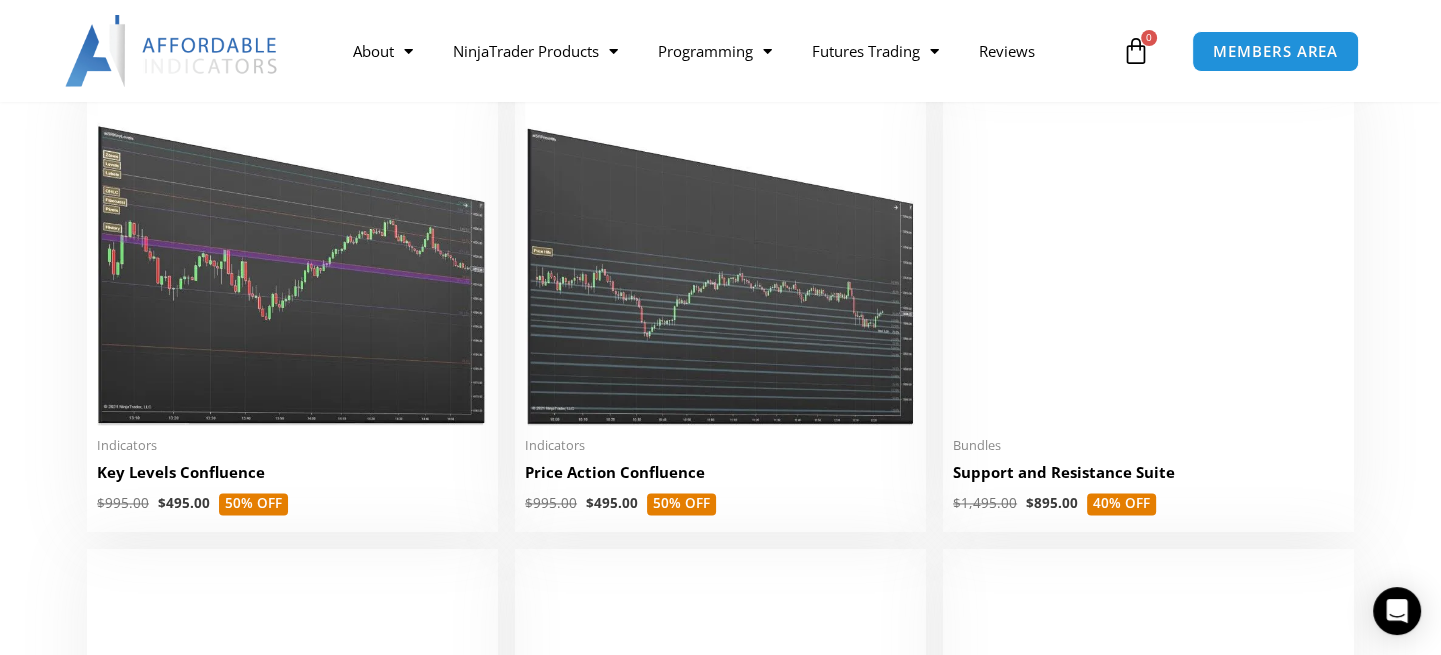 scroll, scrollTop: 2800, scrollLeft: 0, axis: vertical 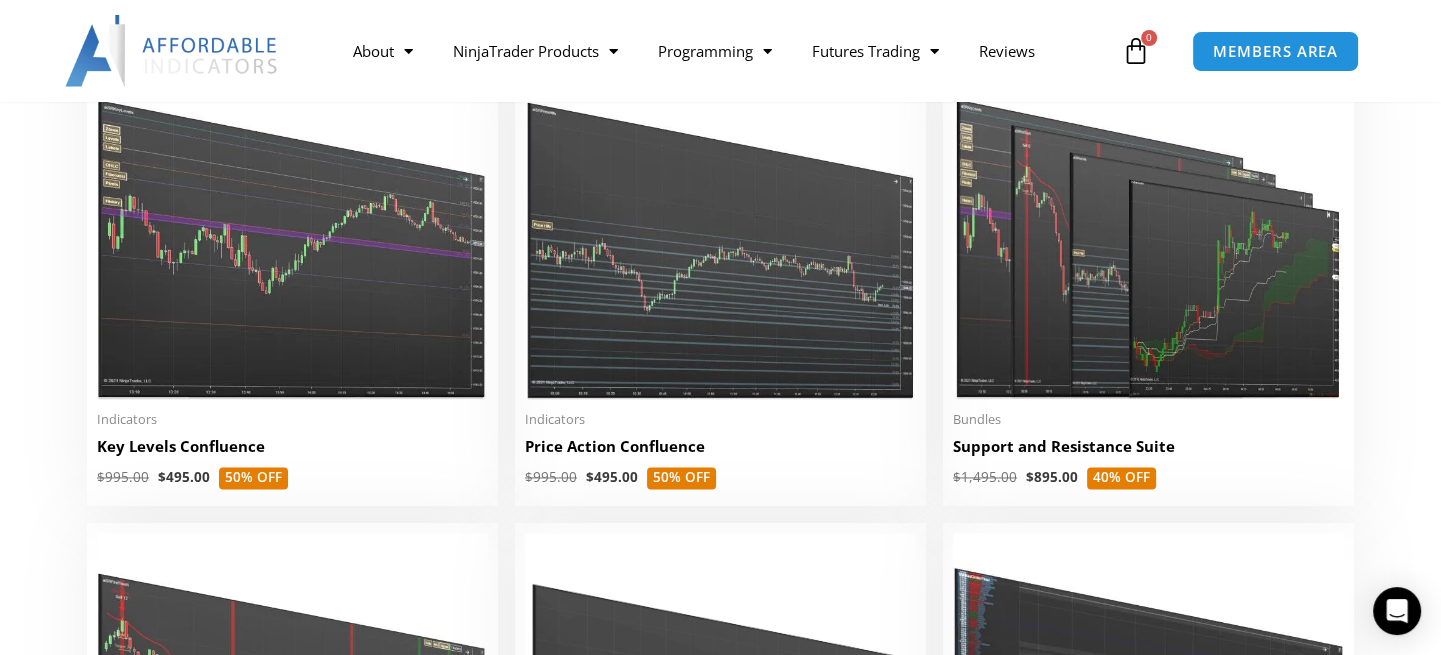 click at bounding box center [292, 230] 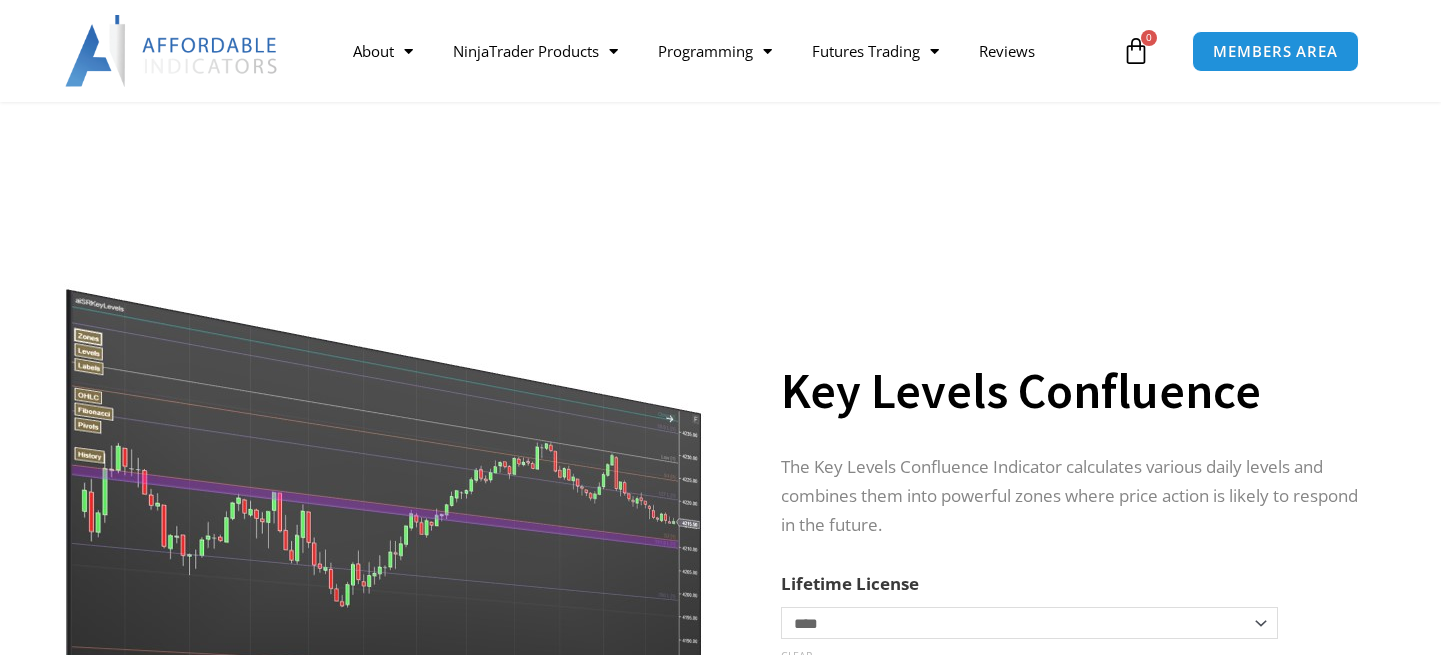scroll, scrollTop: 400, scrollLeft: 0, axis: vertical 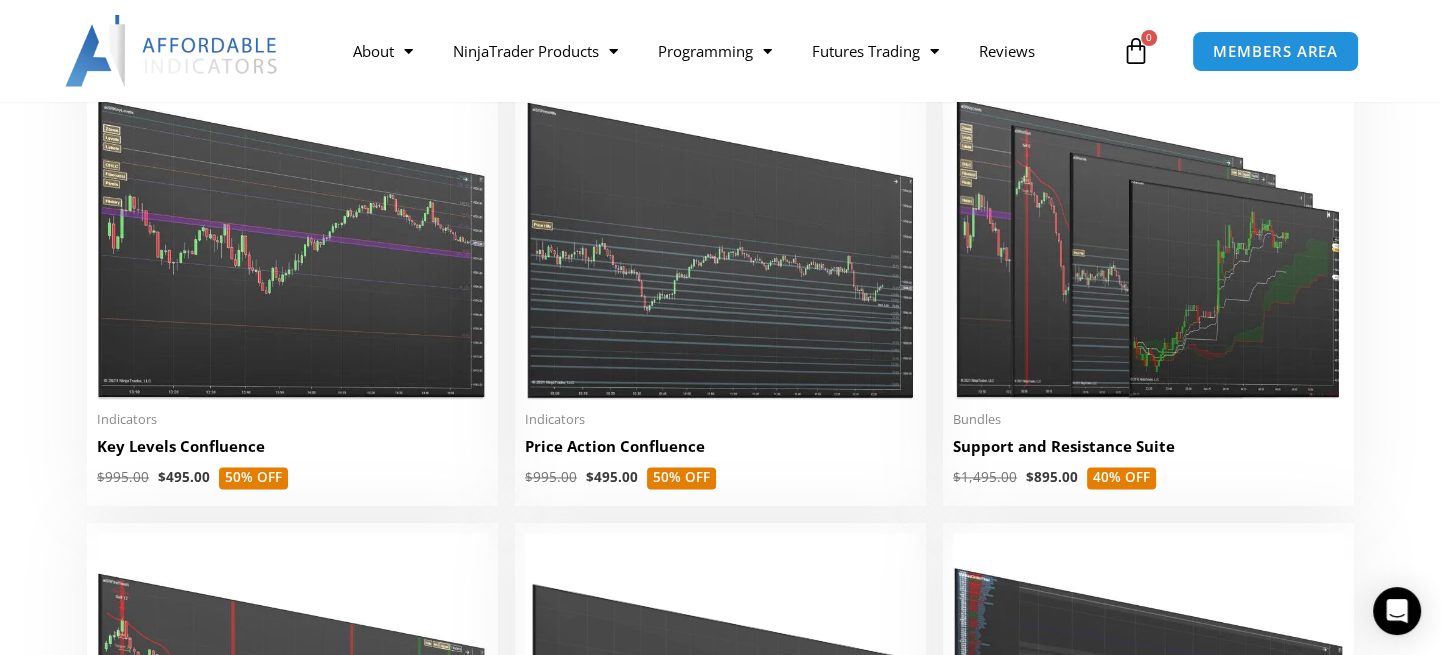 click at bounding box center (720, 230) 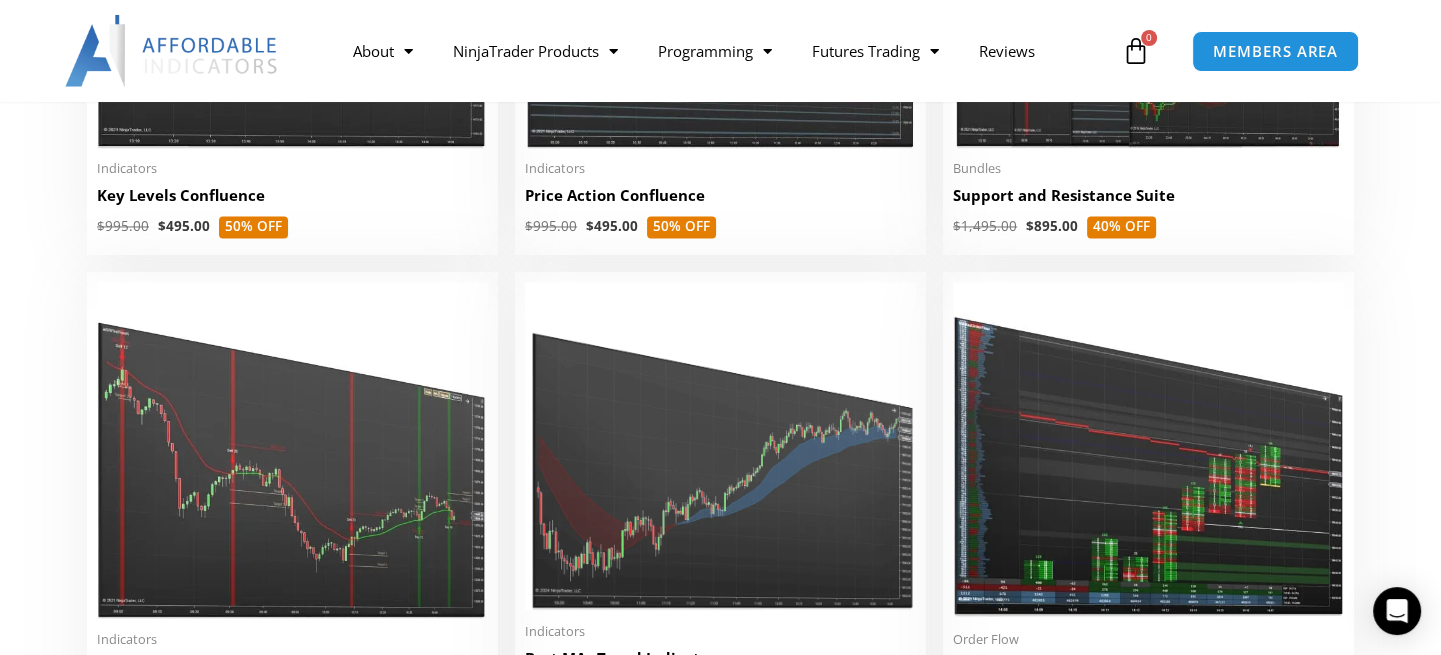 scroll, scrollTop: 3100, scrollLeft: 0, axis: vertical 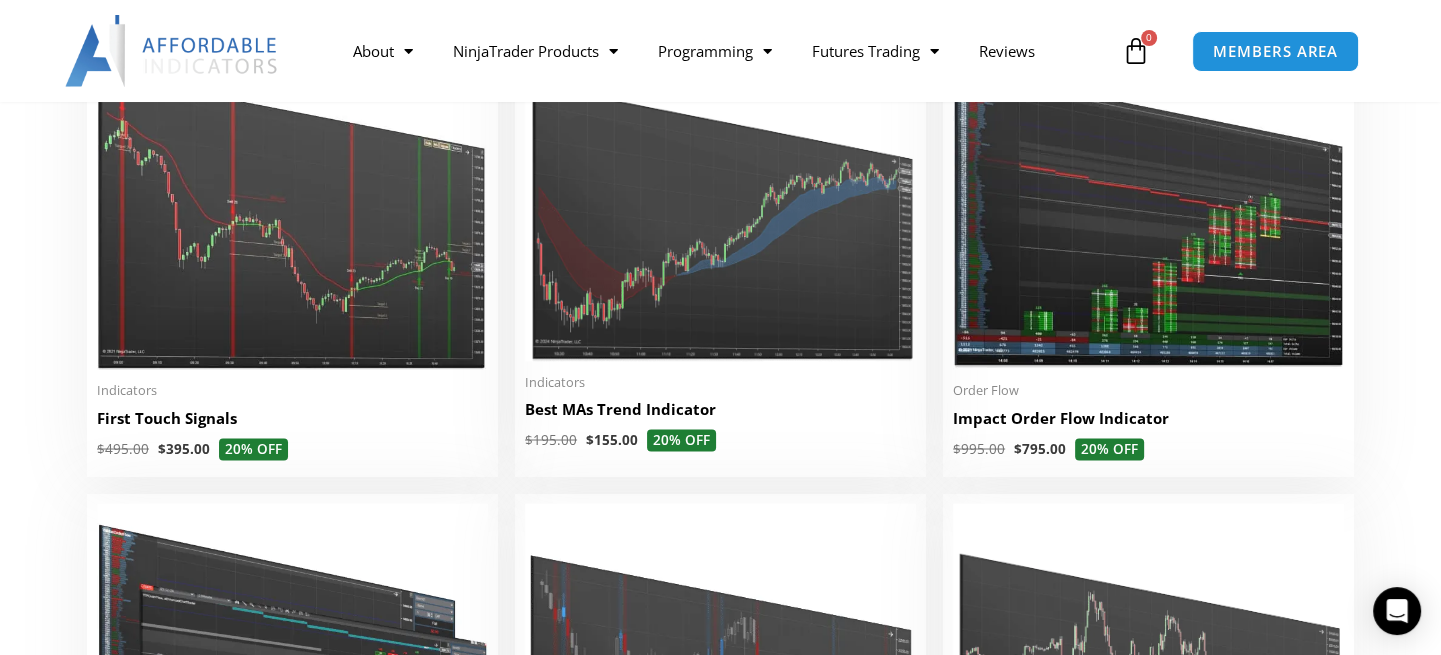 click at bounding box center [292, 201] 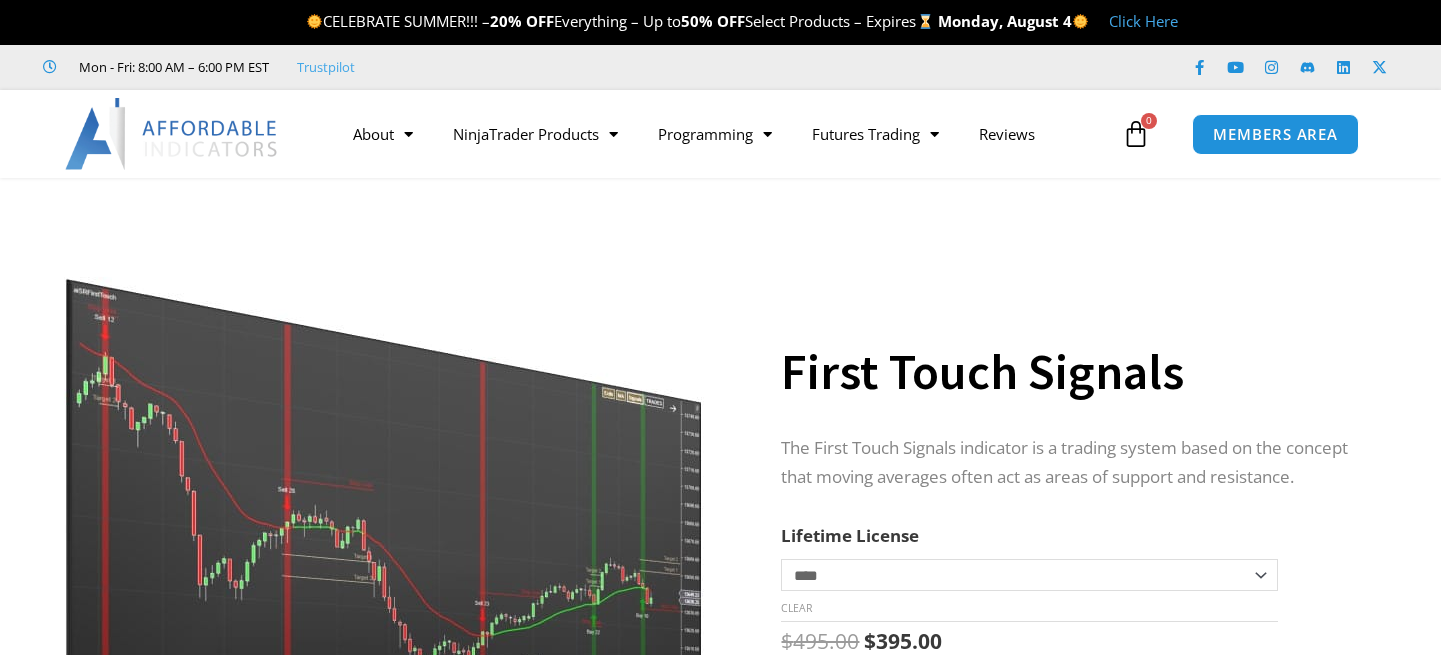 scroll, scrollTop: 0, scrollLeft: 0, axis: both 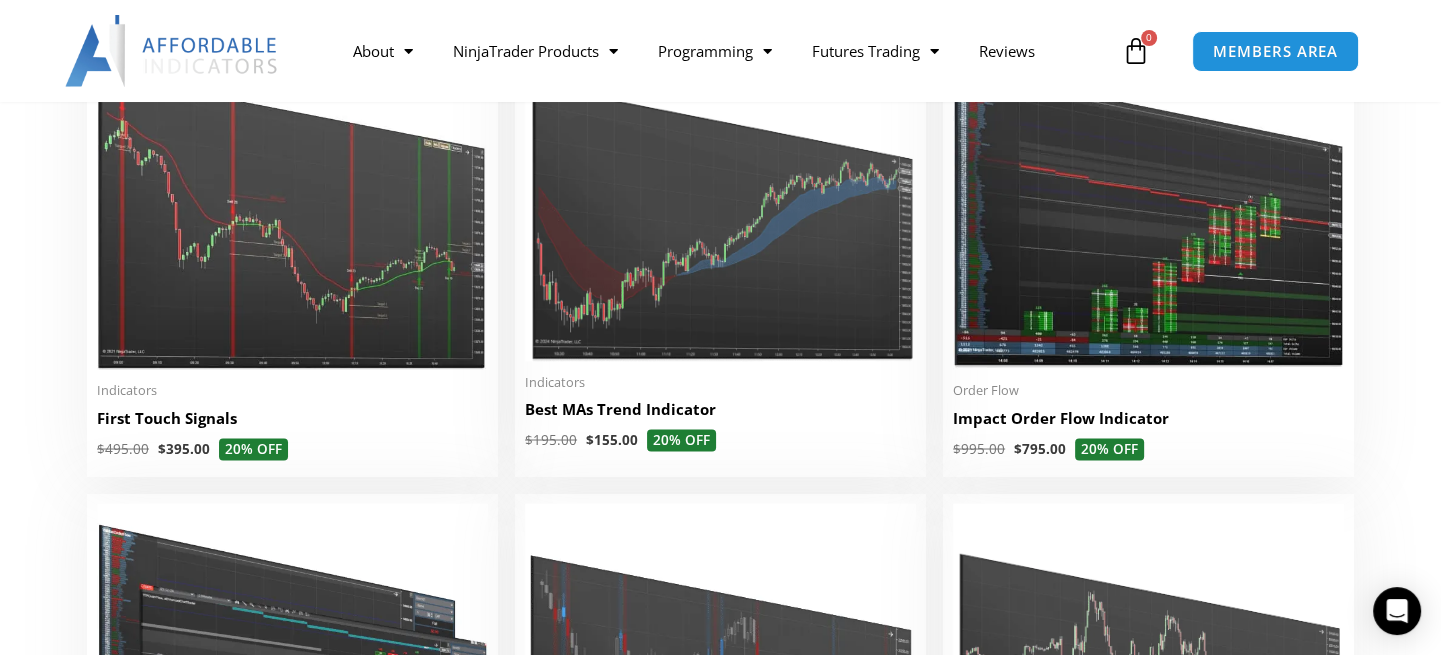 click at bounding box center (1148, 201) 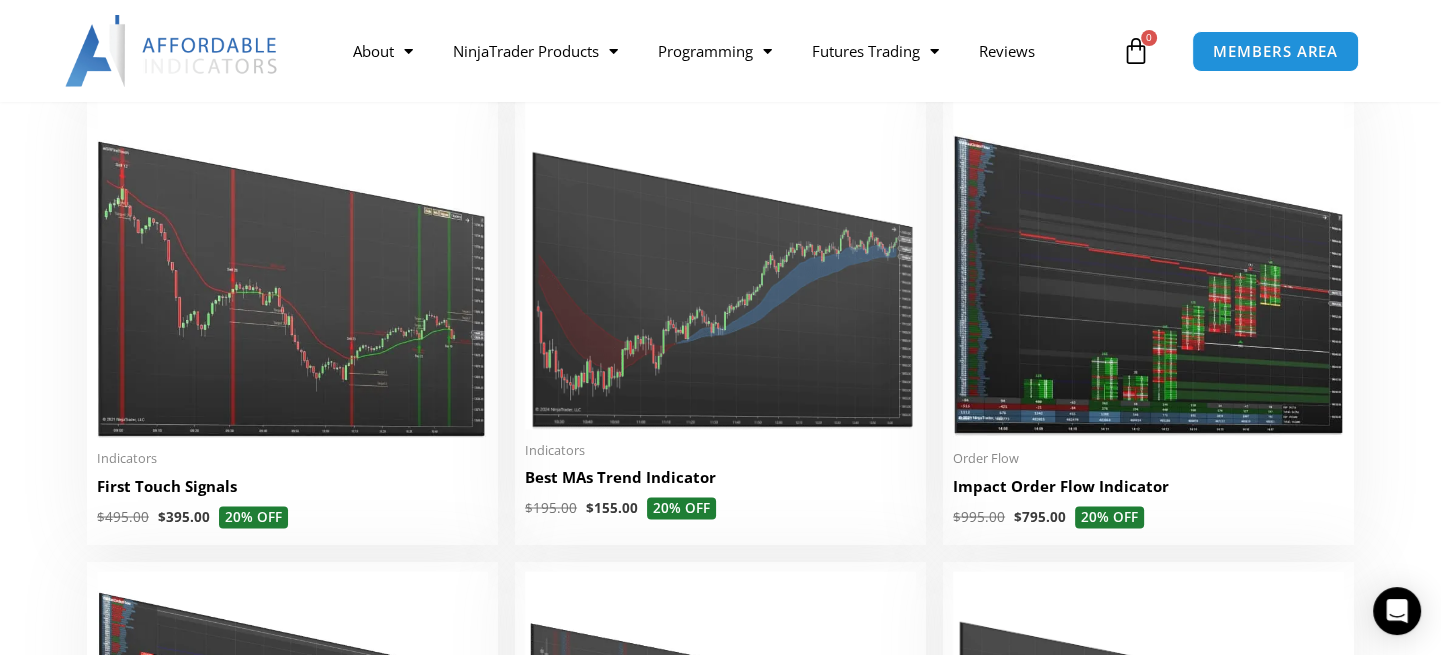 scroll, scrollTop: 3200, scrollLeft: 0, axis: vertical 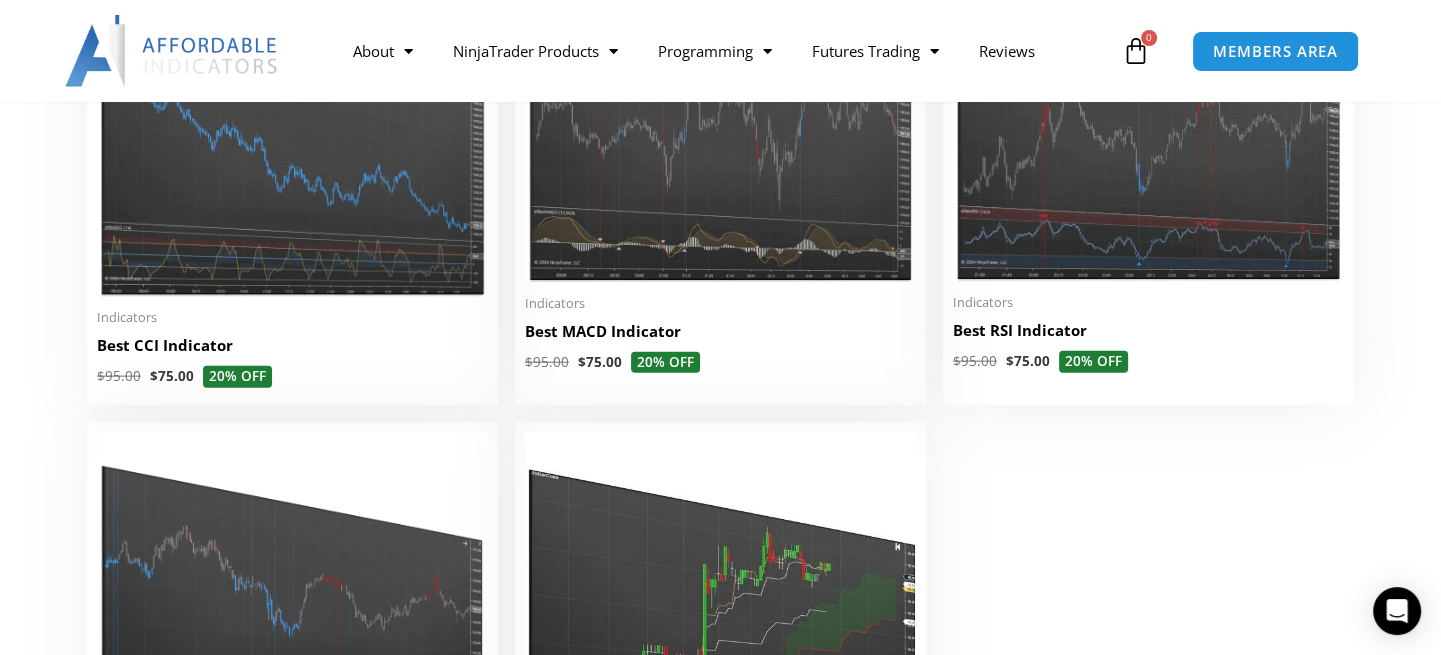click at bounding box center (720, 126) 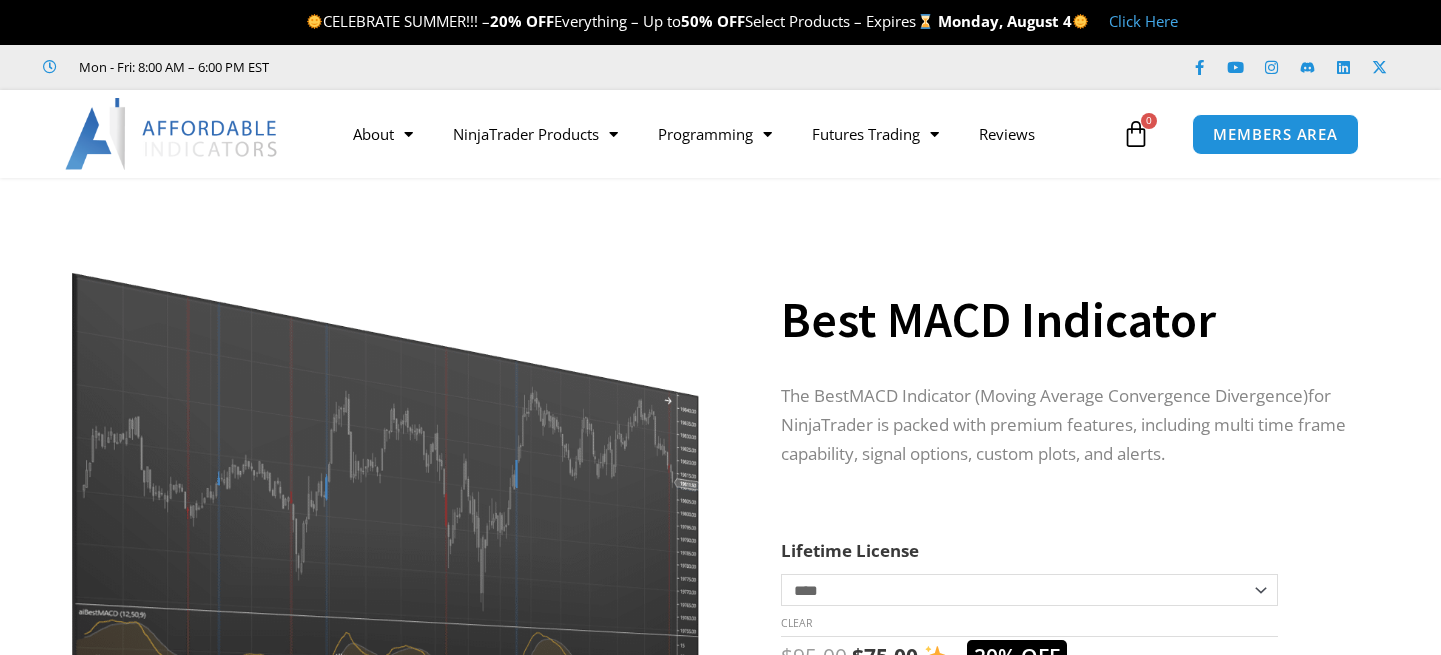 scroll, scrollTop: 0, scrollLeft: 0, axis: both 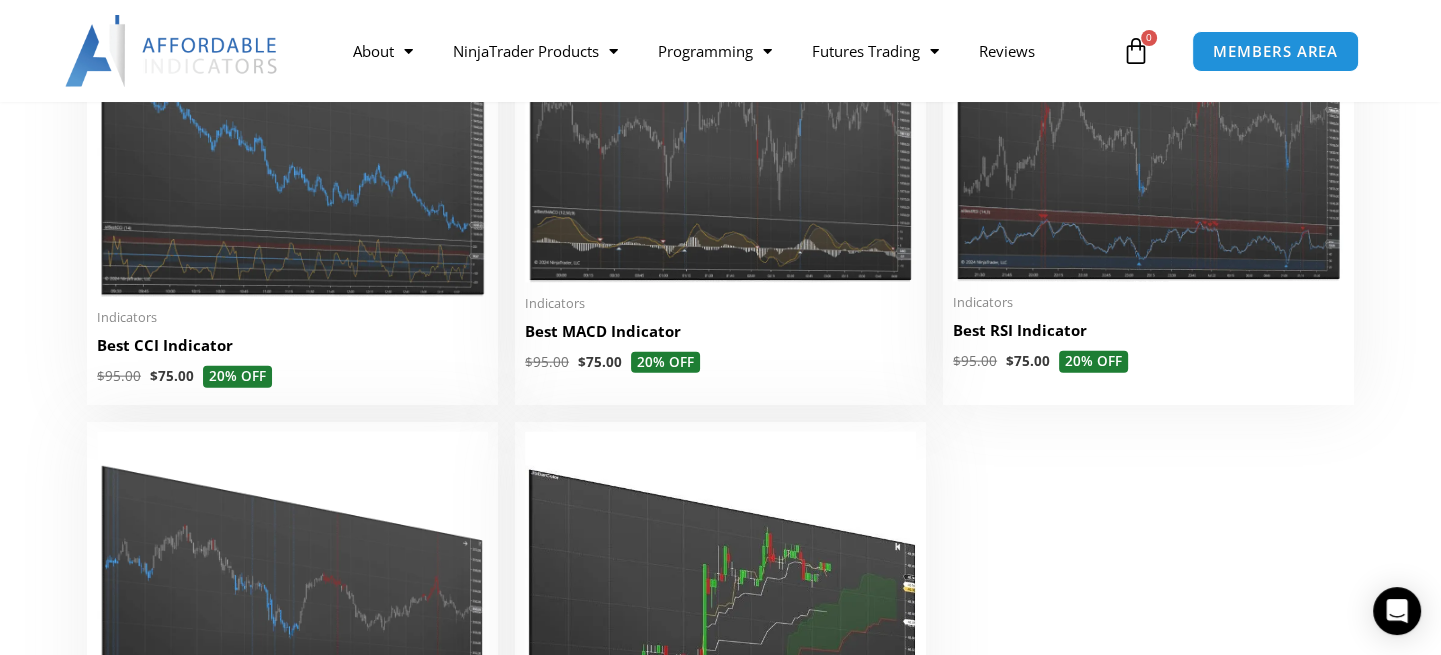 click at bounding box center (1148, 125) 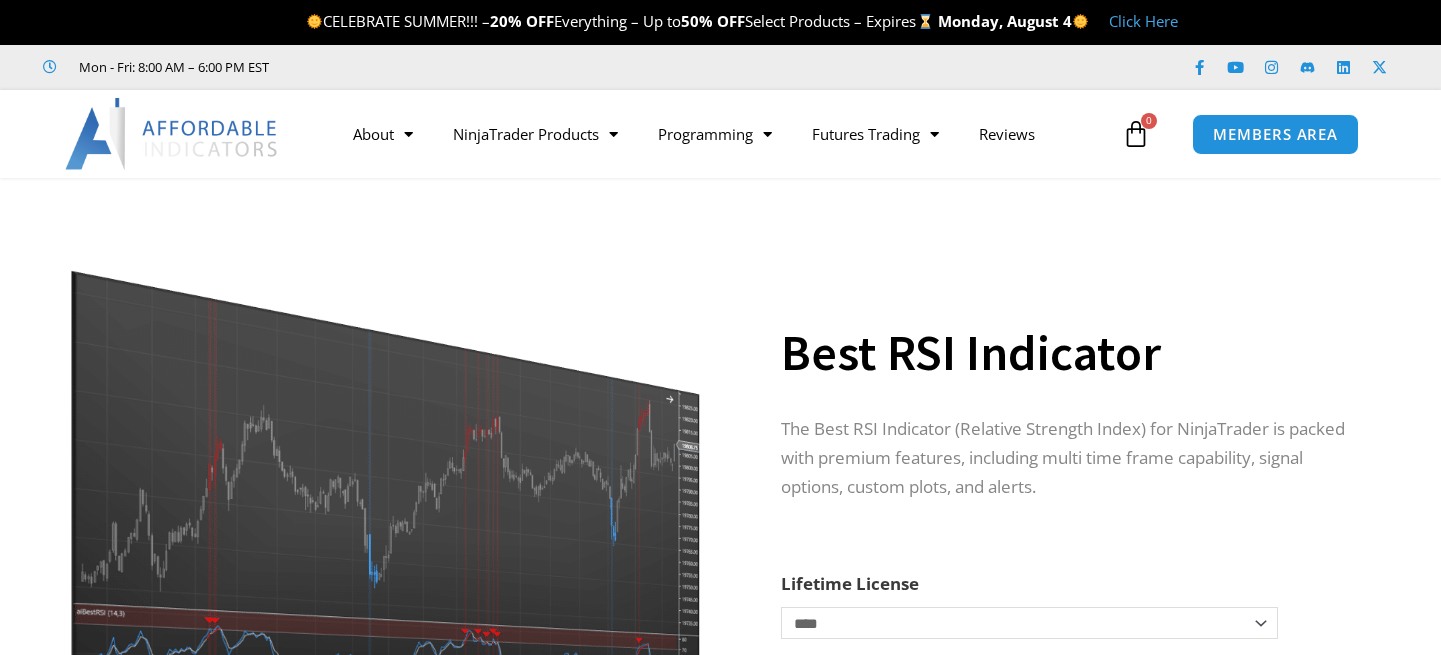 scroll, scrollTop: 0, scrollLeft: 0, axis: both 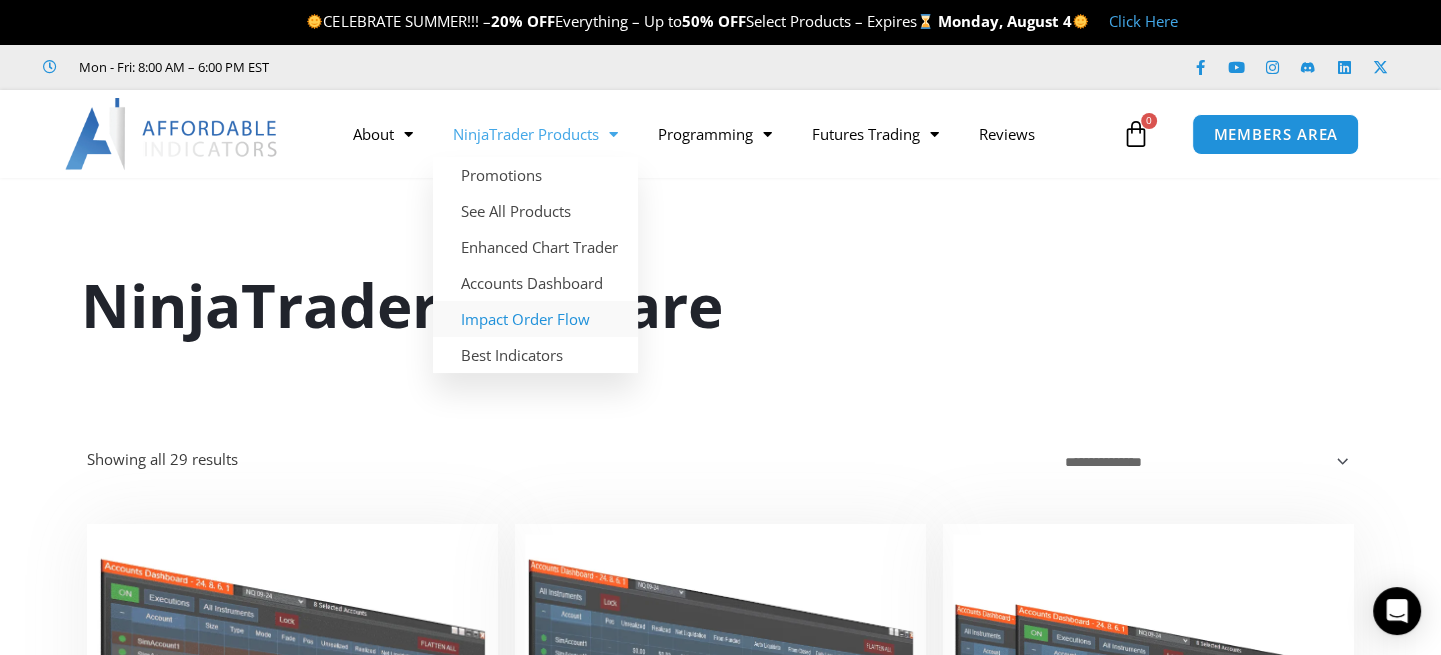 click on "Impact Order Flow" 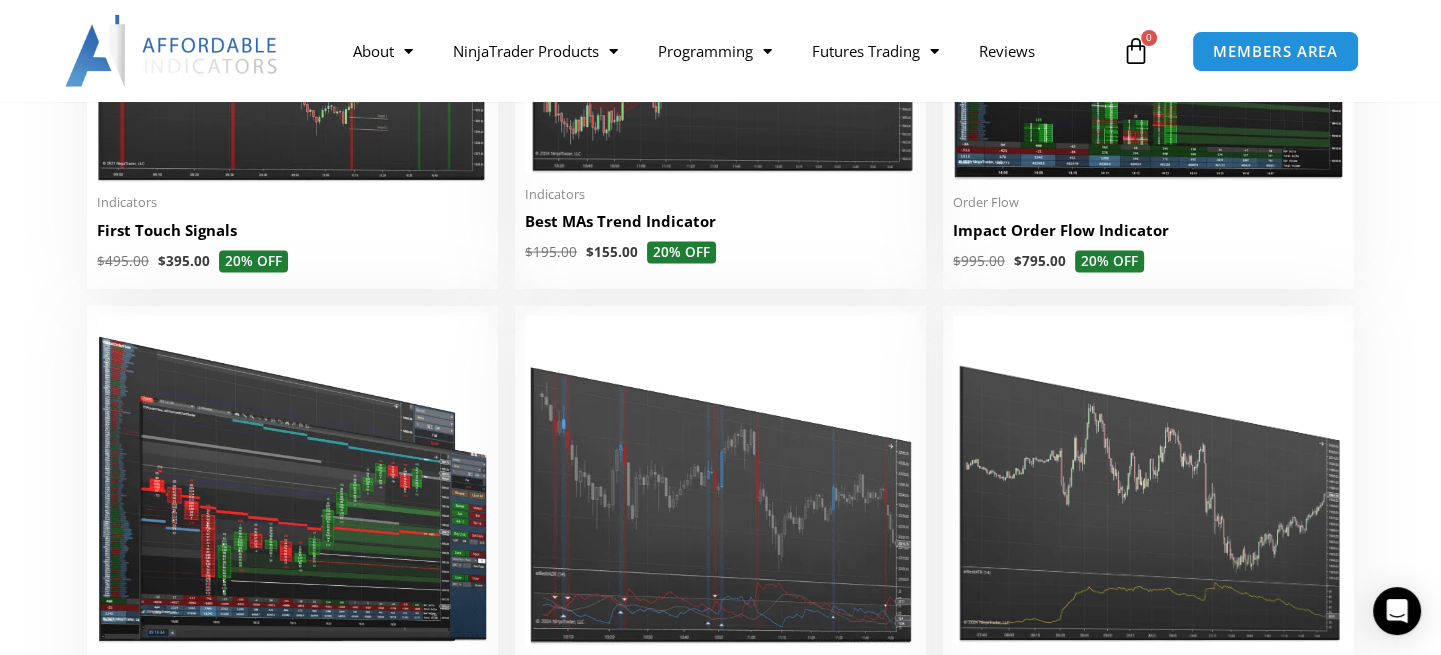 scroll, scrollTop: 3500, scrollLeft: 0, axis: vertical 